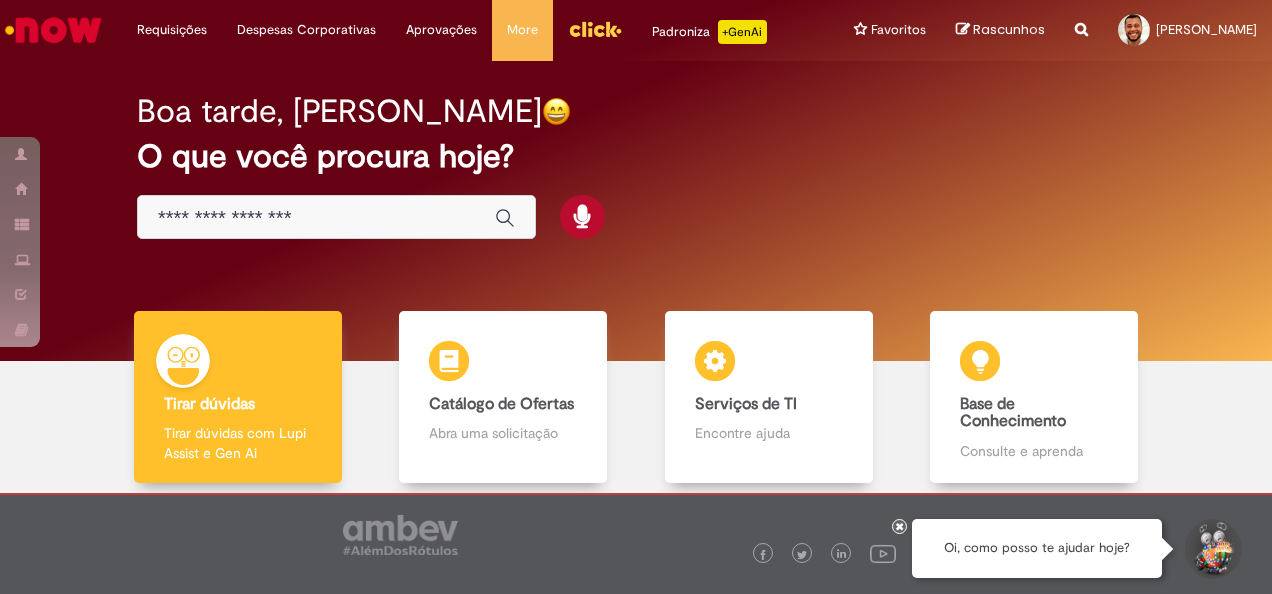 scroll, scrollTop: 0, scrollLeft: 0, axis: both 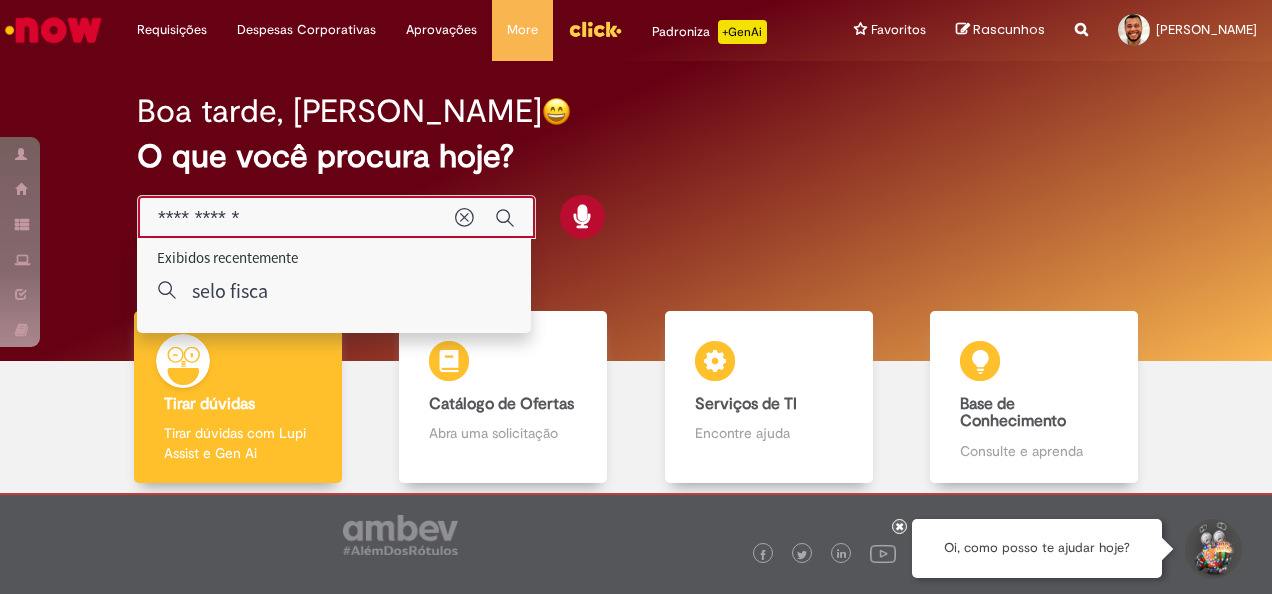type on "**********" 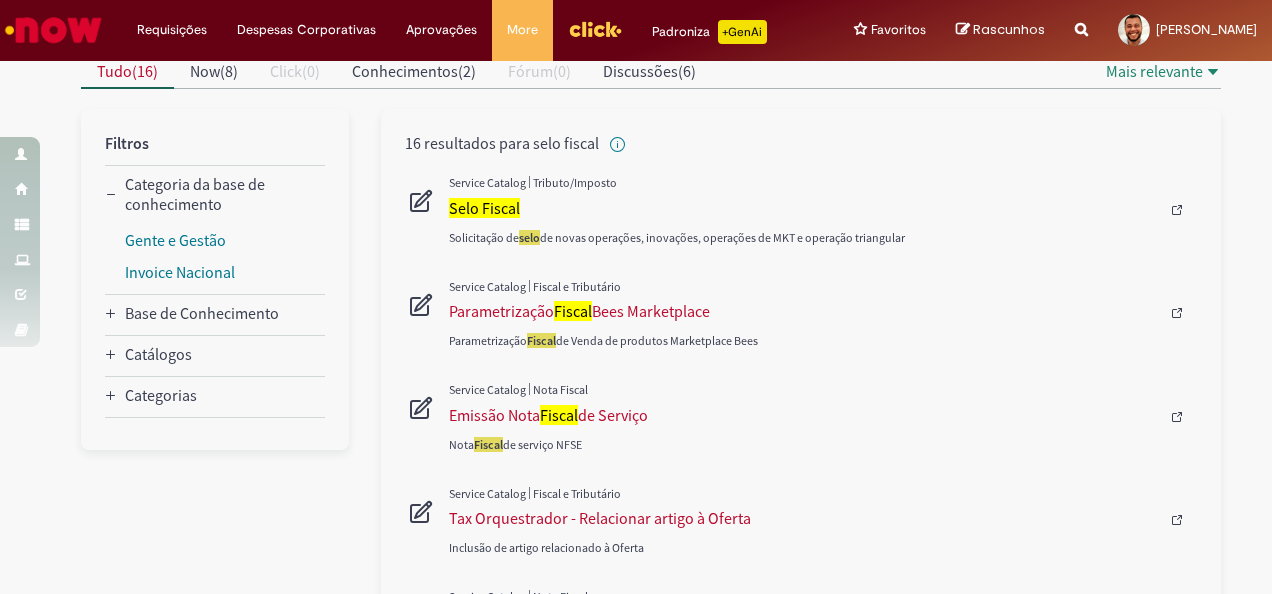 scroll, scrollTop: 200, scrollLeft: 0, axis: vertical 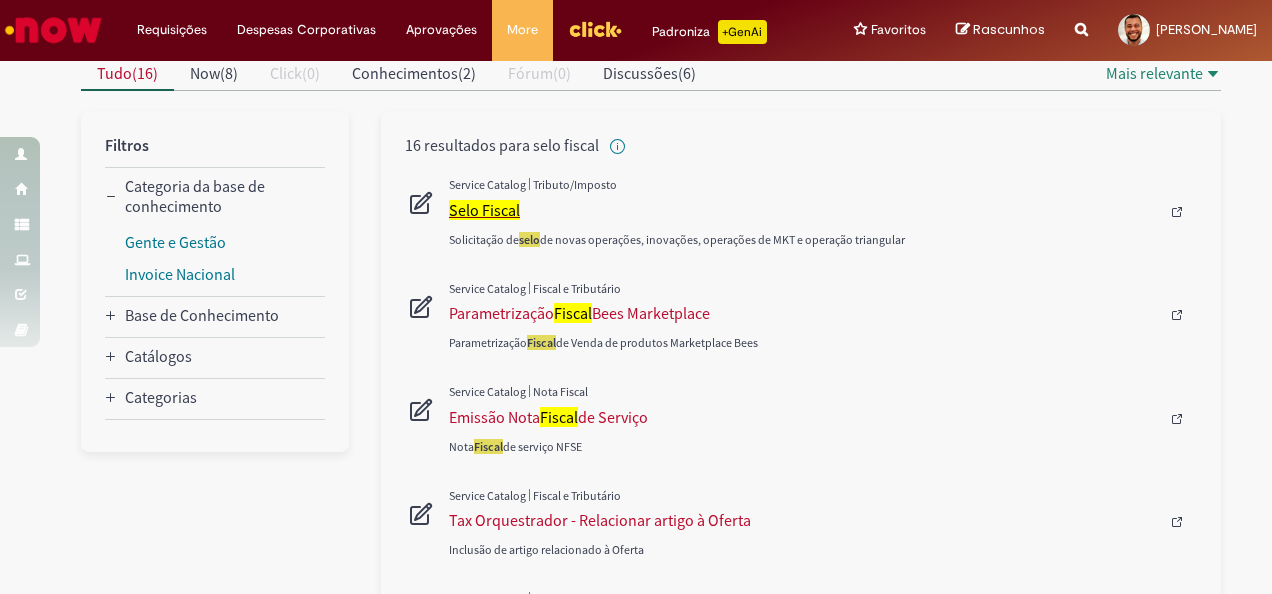 click on "Selo Fiscal" at bounding box center (484, 210) 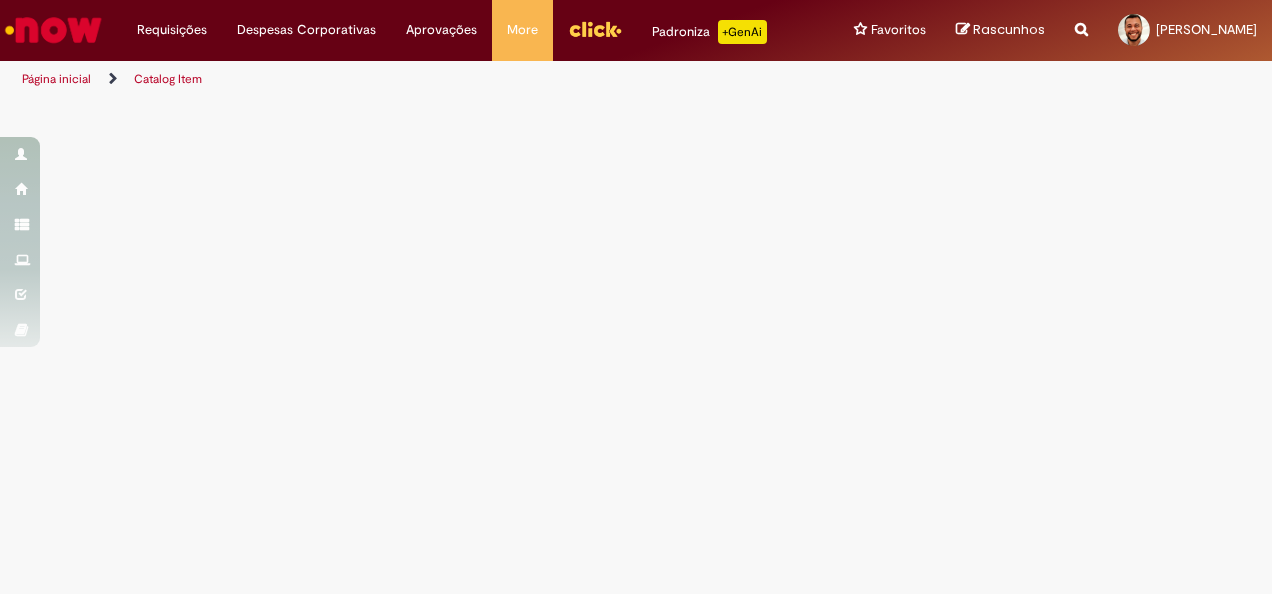 scroll, scrollTop: 0, scrollLeft: 0, axis: both 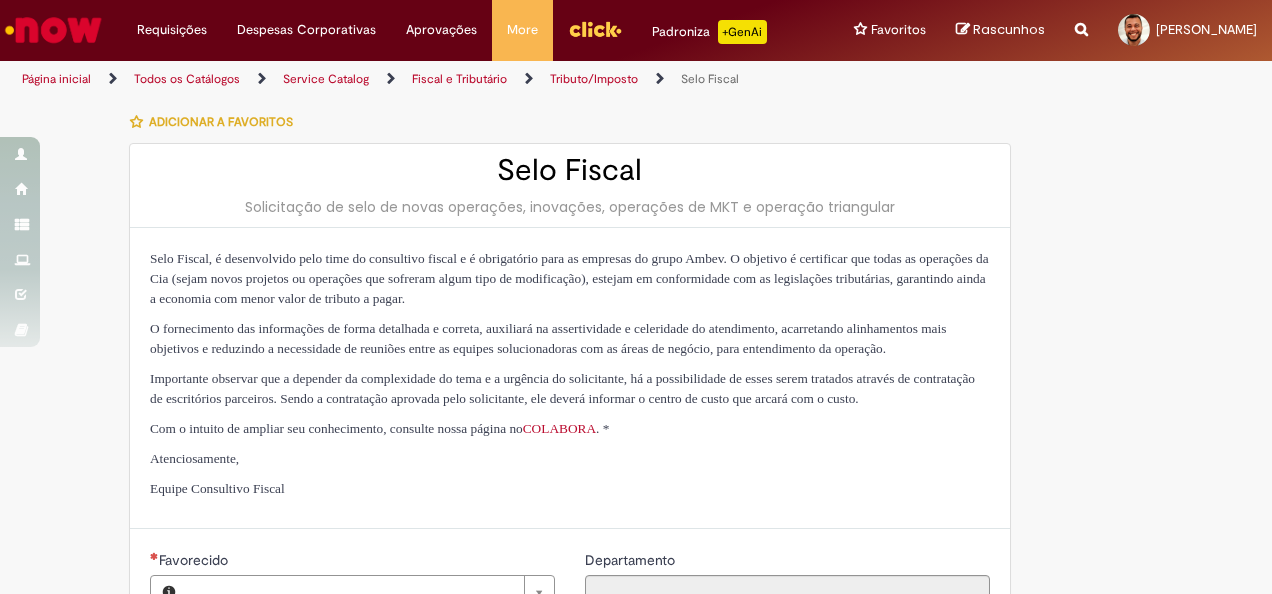 type on "********" 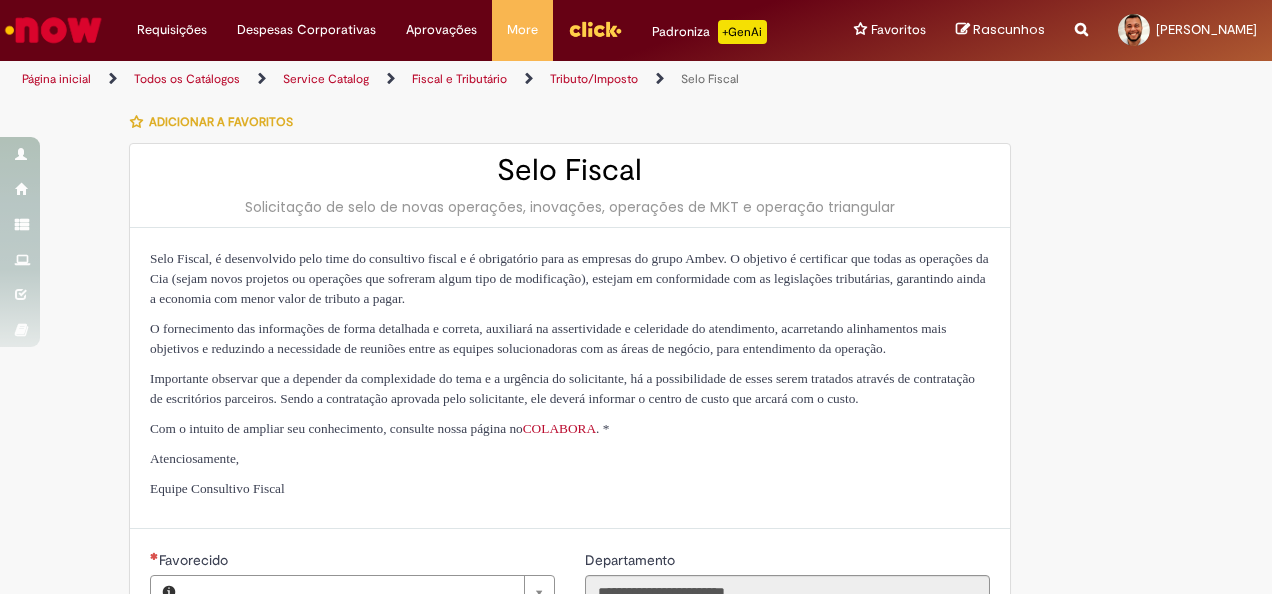 scroll, scrollTop: 0, scrollLeft: 0, axis: both 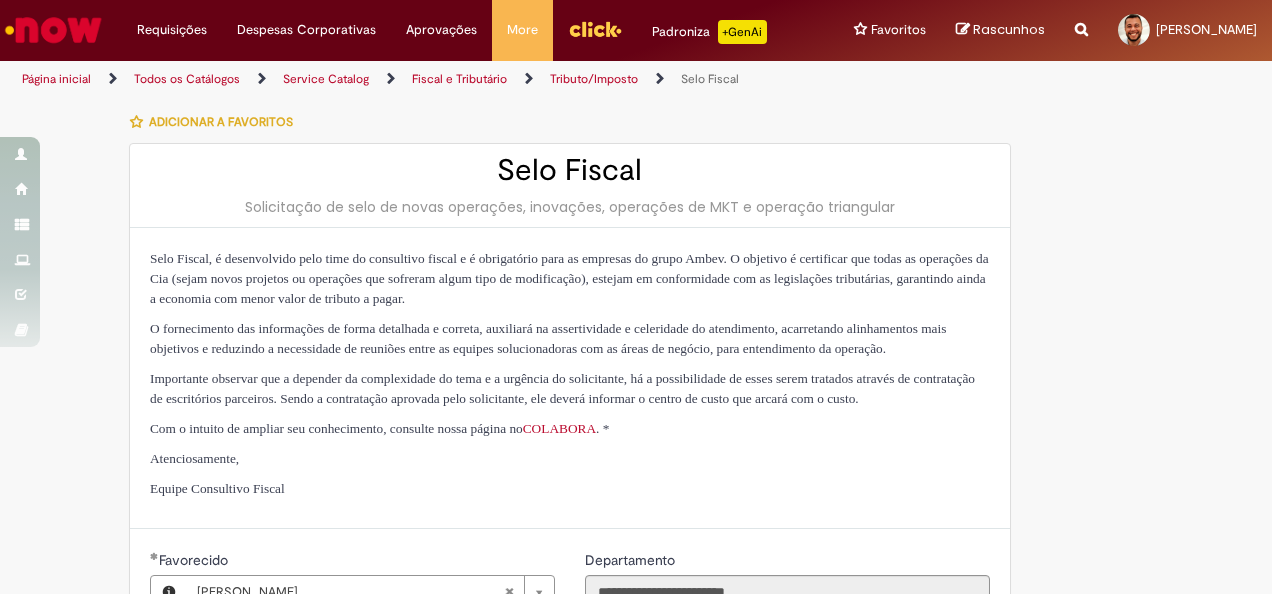 type on "**********" 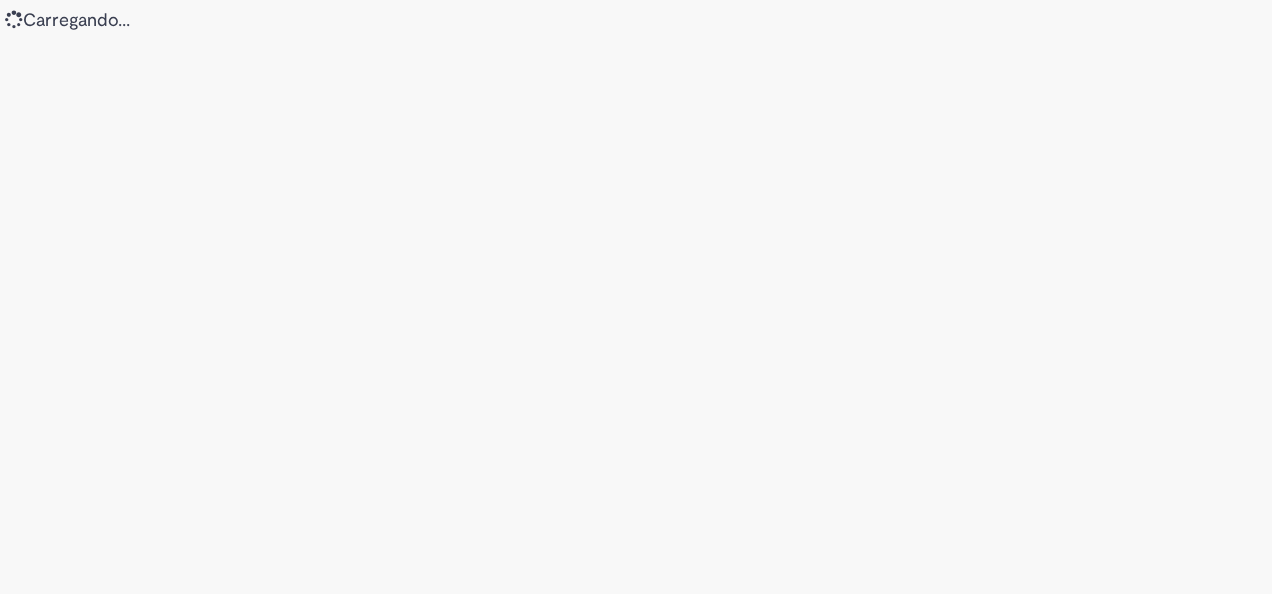 scroll, scrollTop: 0, scrollLeft: 0, axis: both 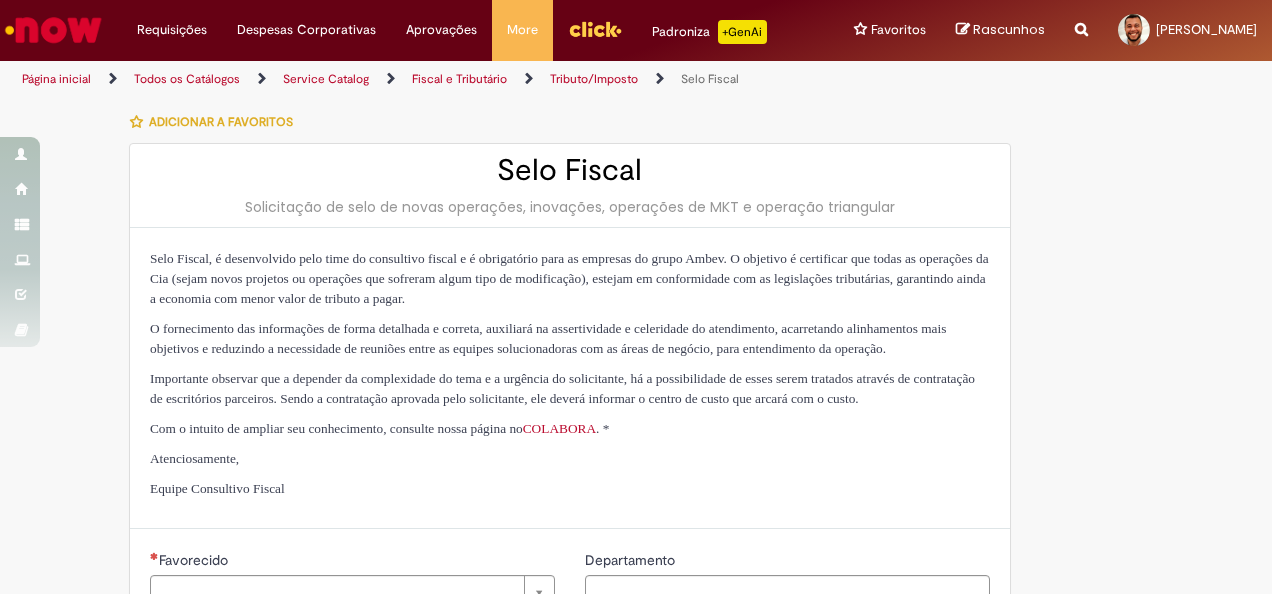 type on "********" 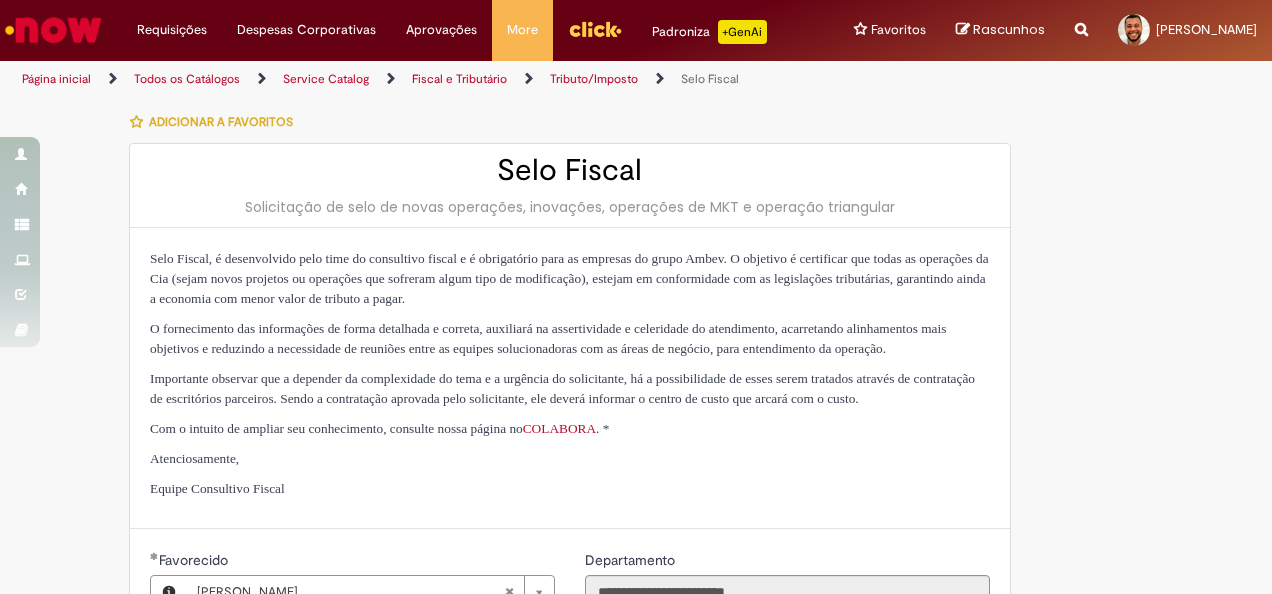 type on "**********" 